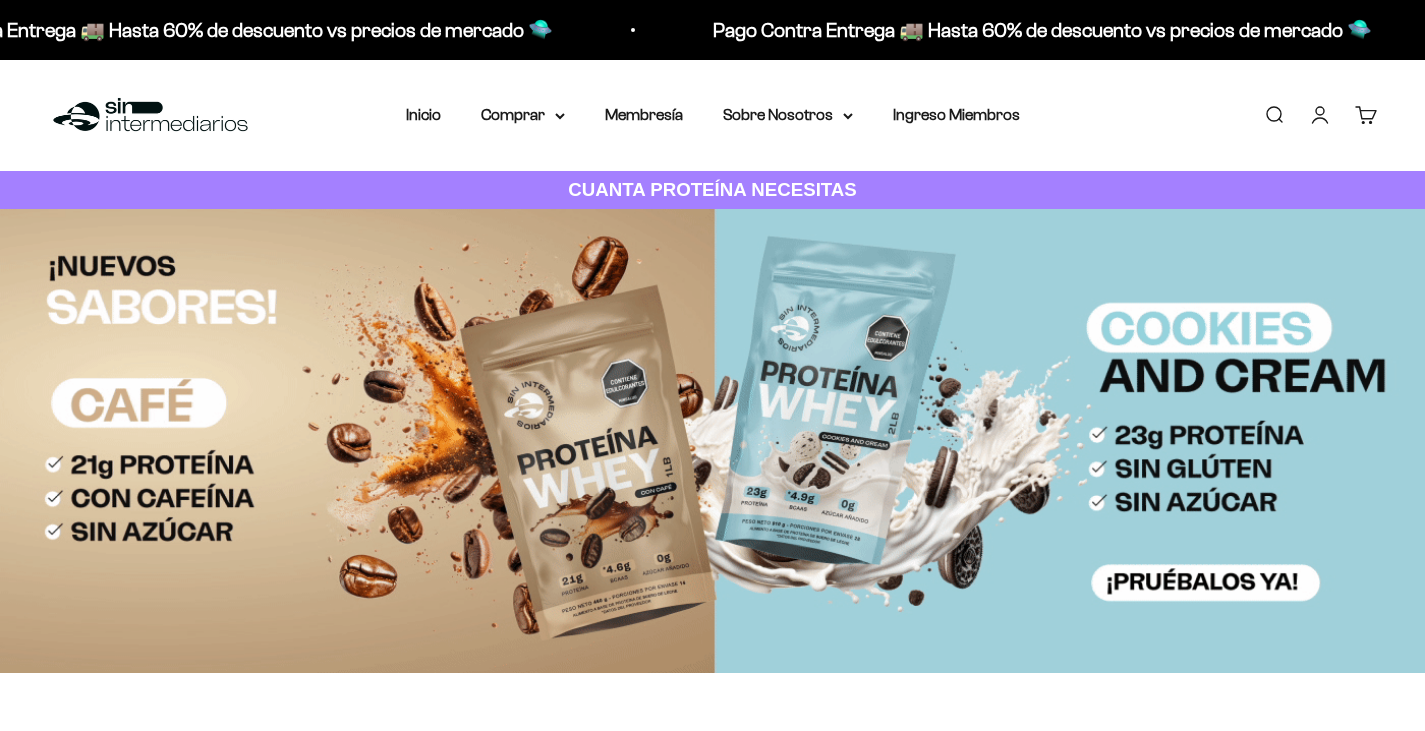 scroll, scrollTop: 0, scrollLeft: 0, axis: both 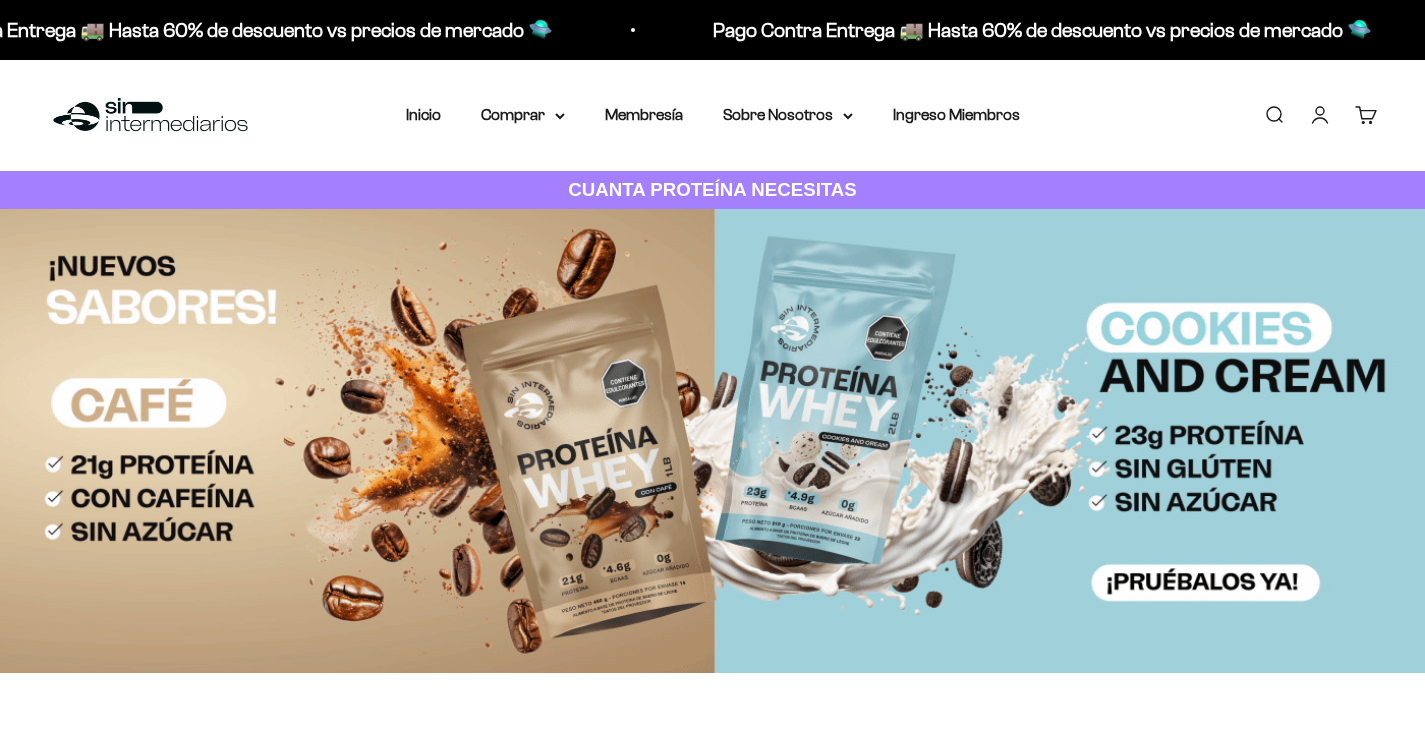 click on "Iniciar sesión" at bounding box center (1320, 115) 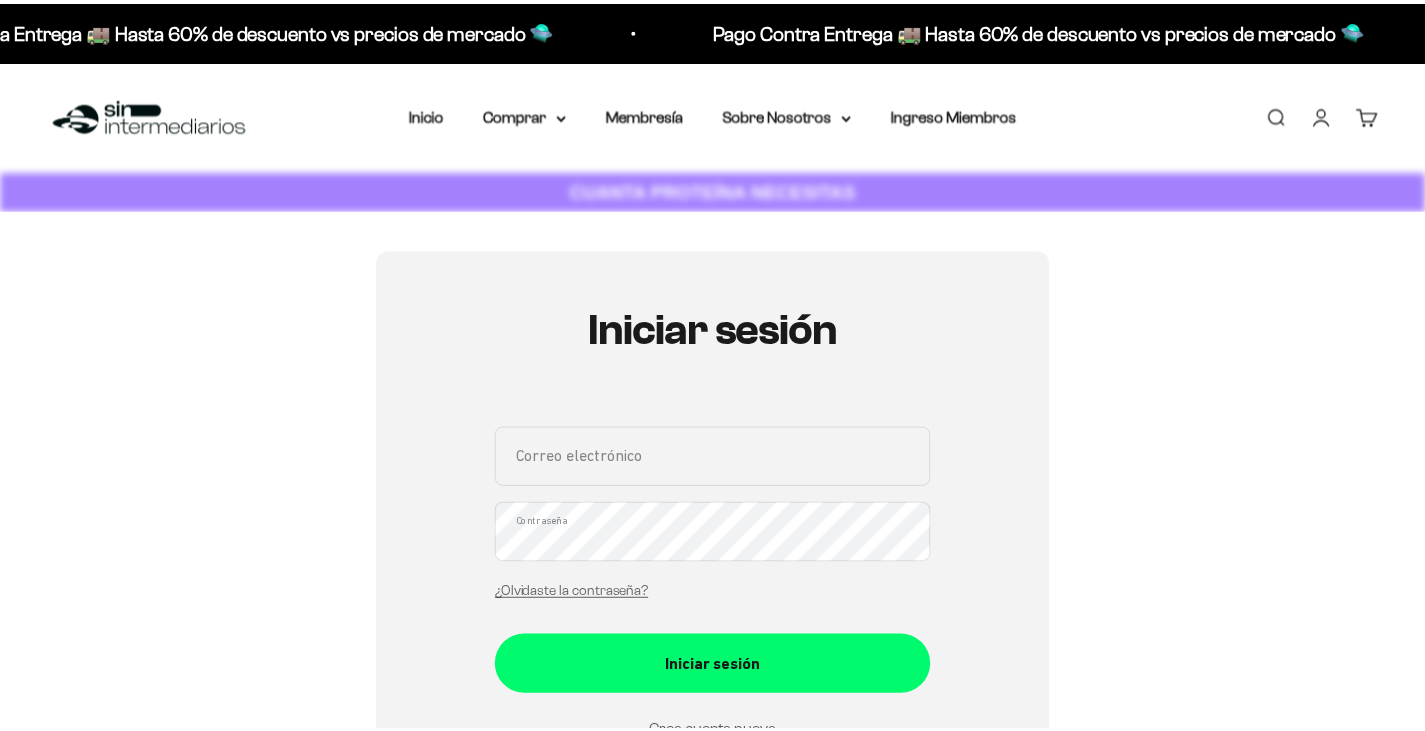 scroll, scrollTop: 0, scrollLeft: 0, axis: both 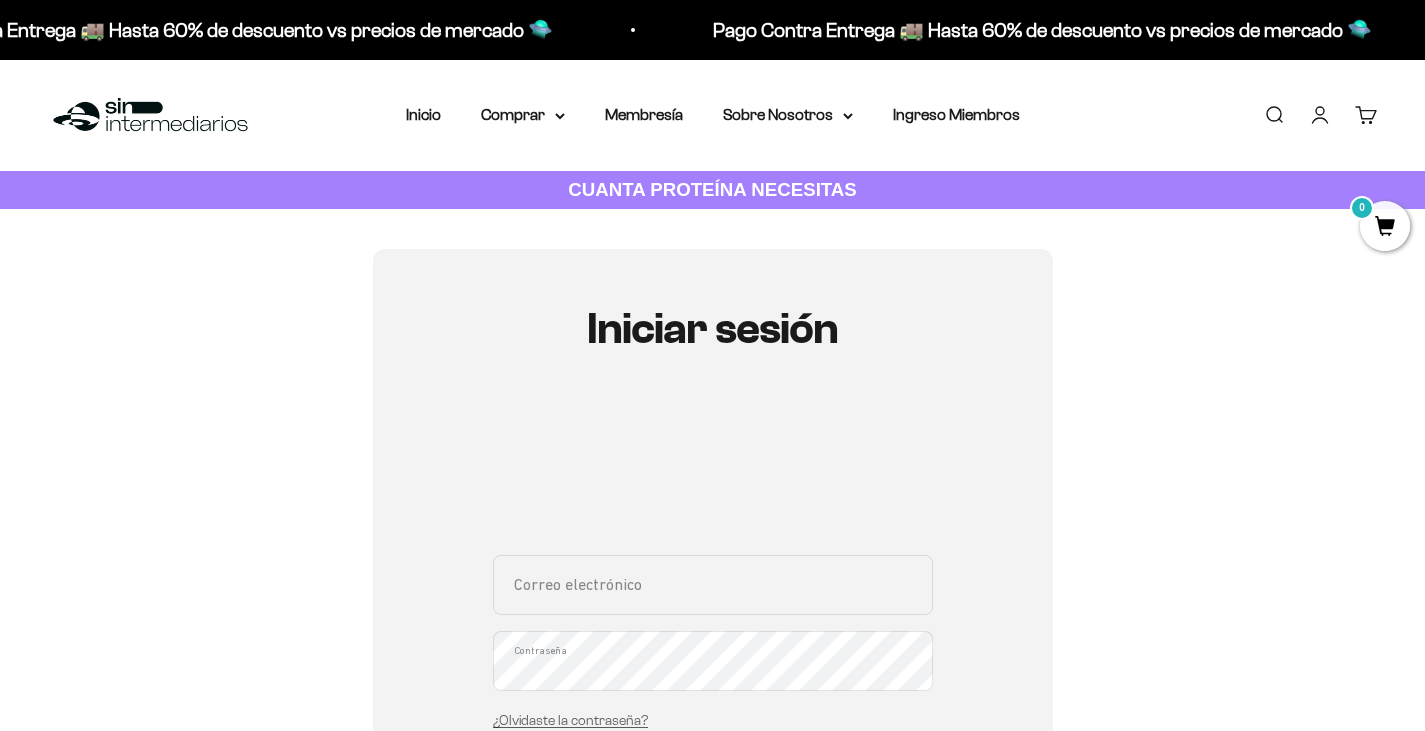click on "Correo electrónico Contraseña
¿Olvidaste la contraseña?" at bounding box center (713, 648) 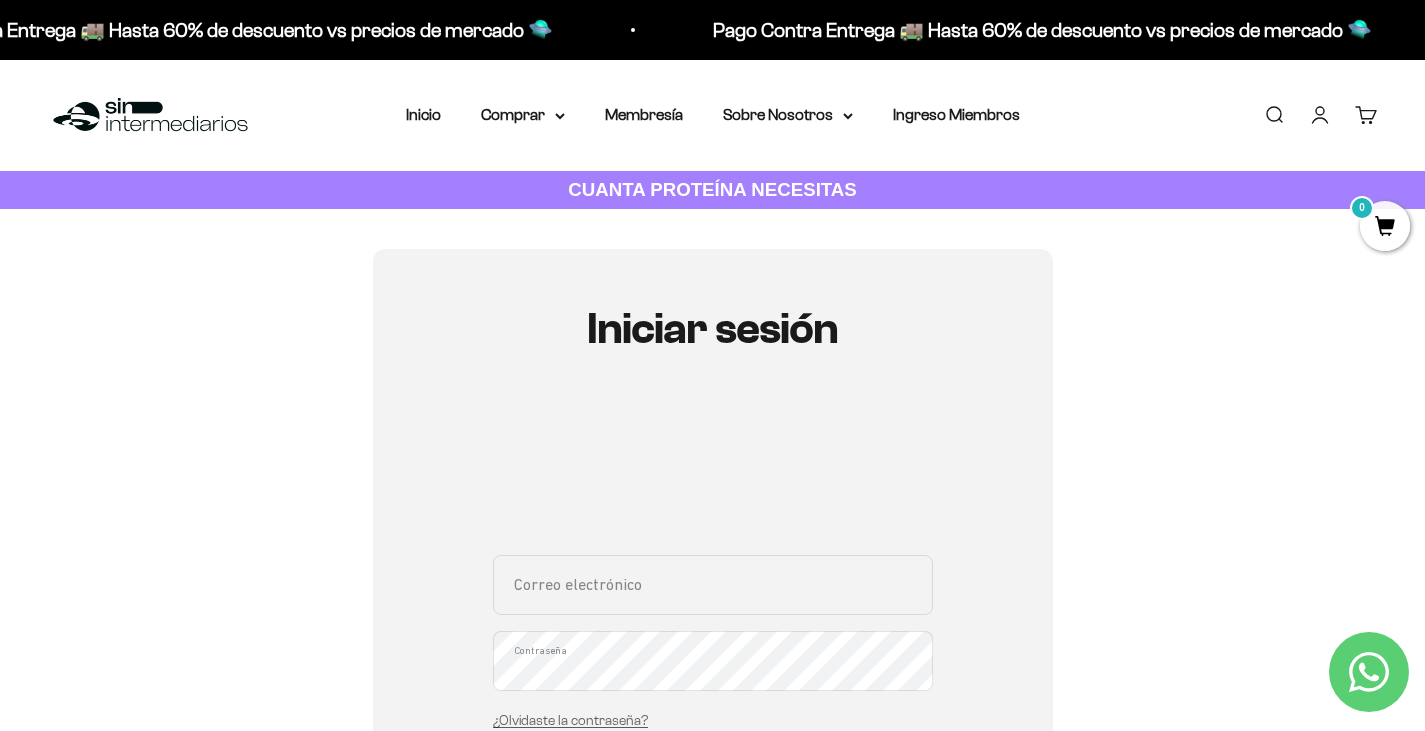 click on "Correo electrónico" at bounding box center (713, 585) 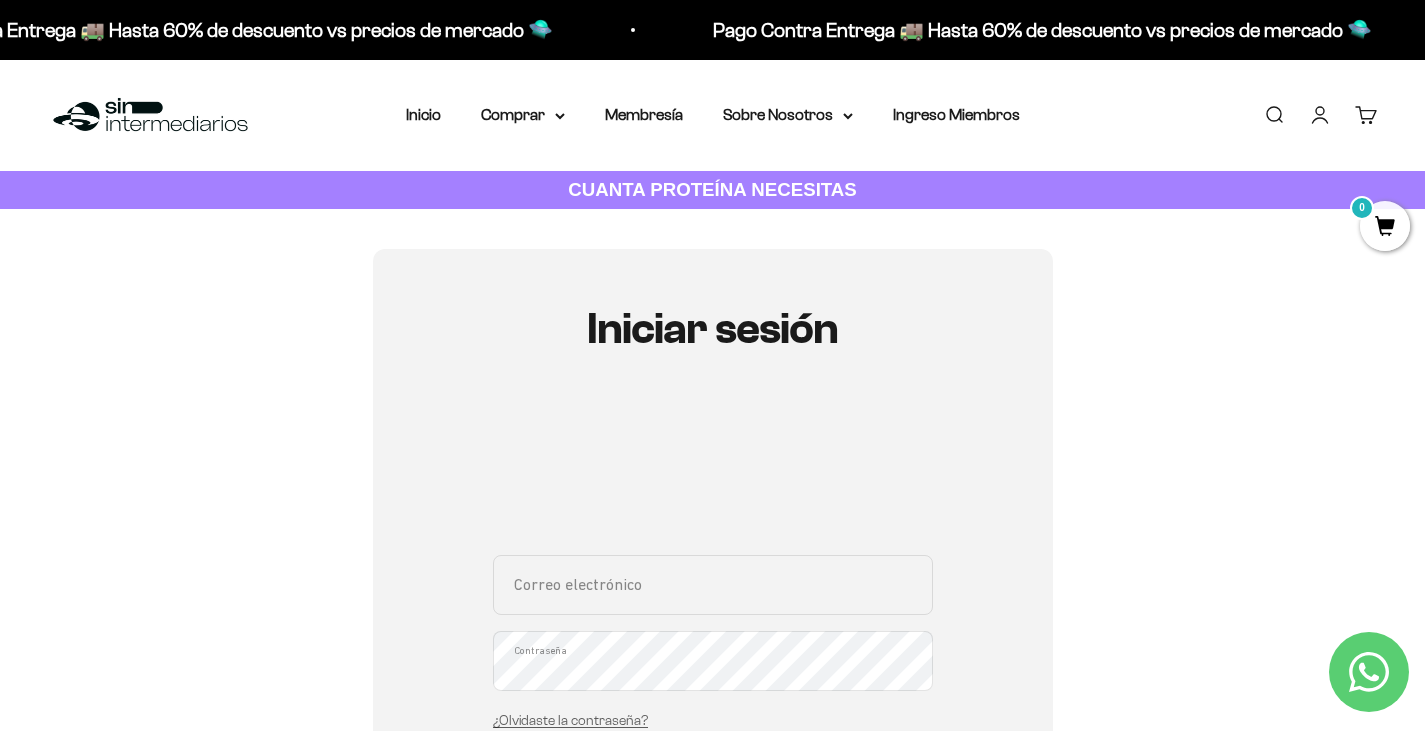 type on "camilobermudez97@gmail.com" 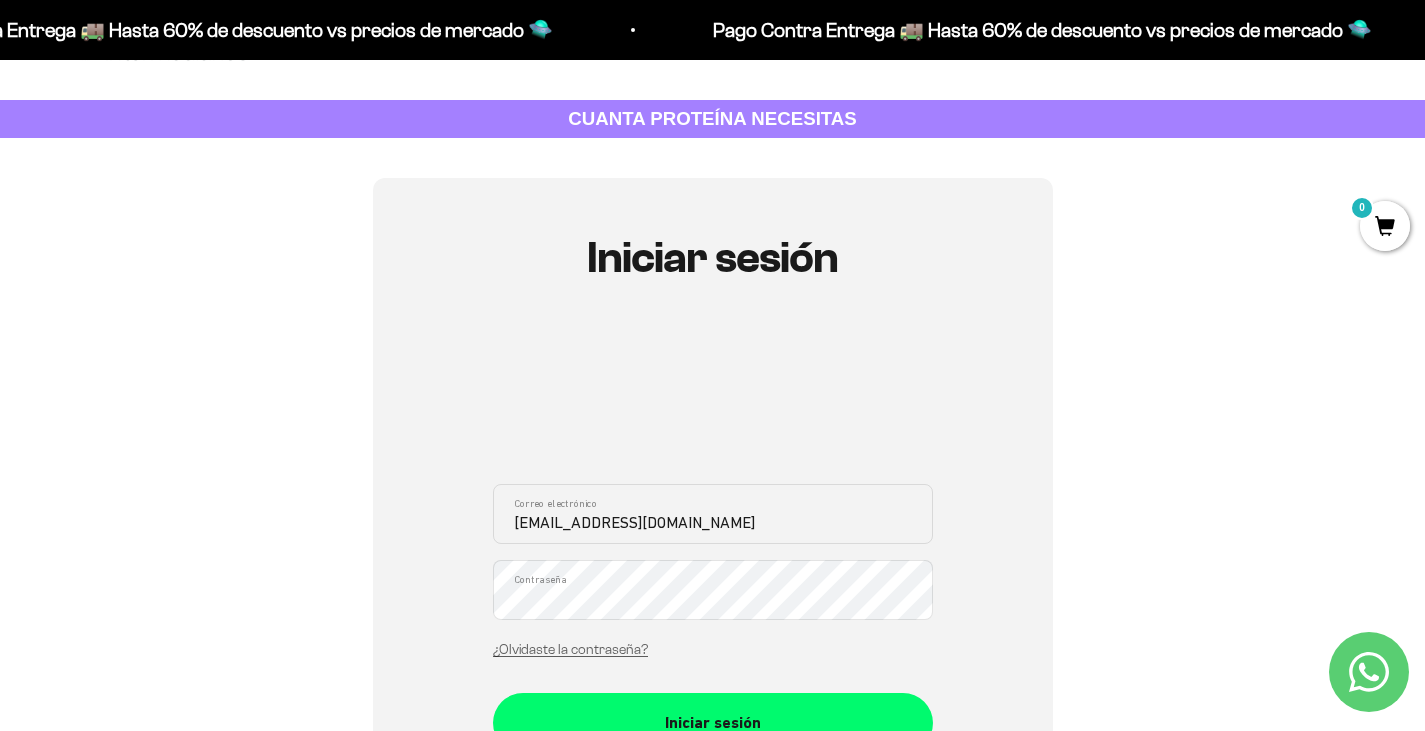 scroll, scrollTop: 72, scrollLeft: 0, axis: vertical 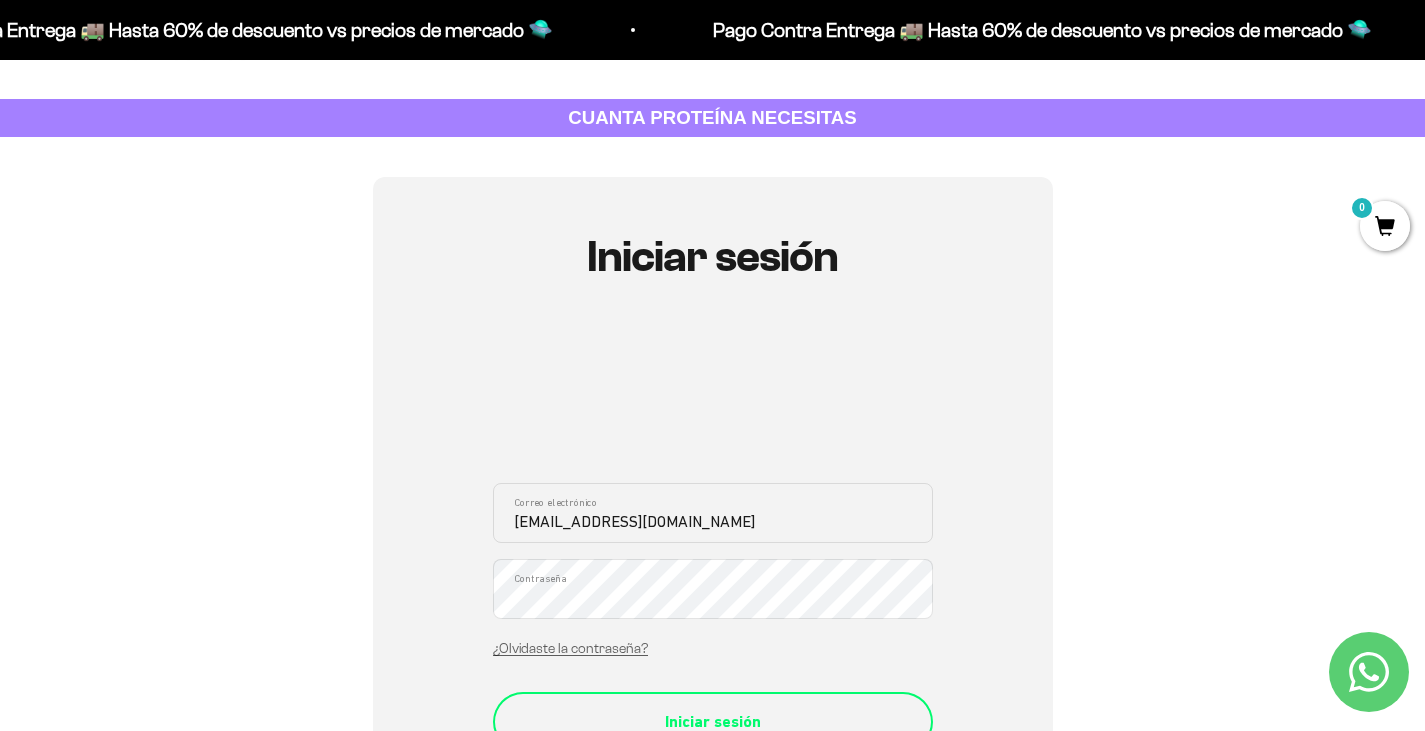 click on "Iniciar sesión" at bounding box center [713, 722] 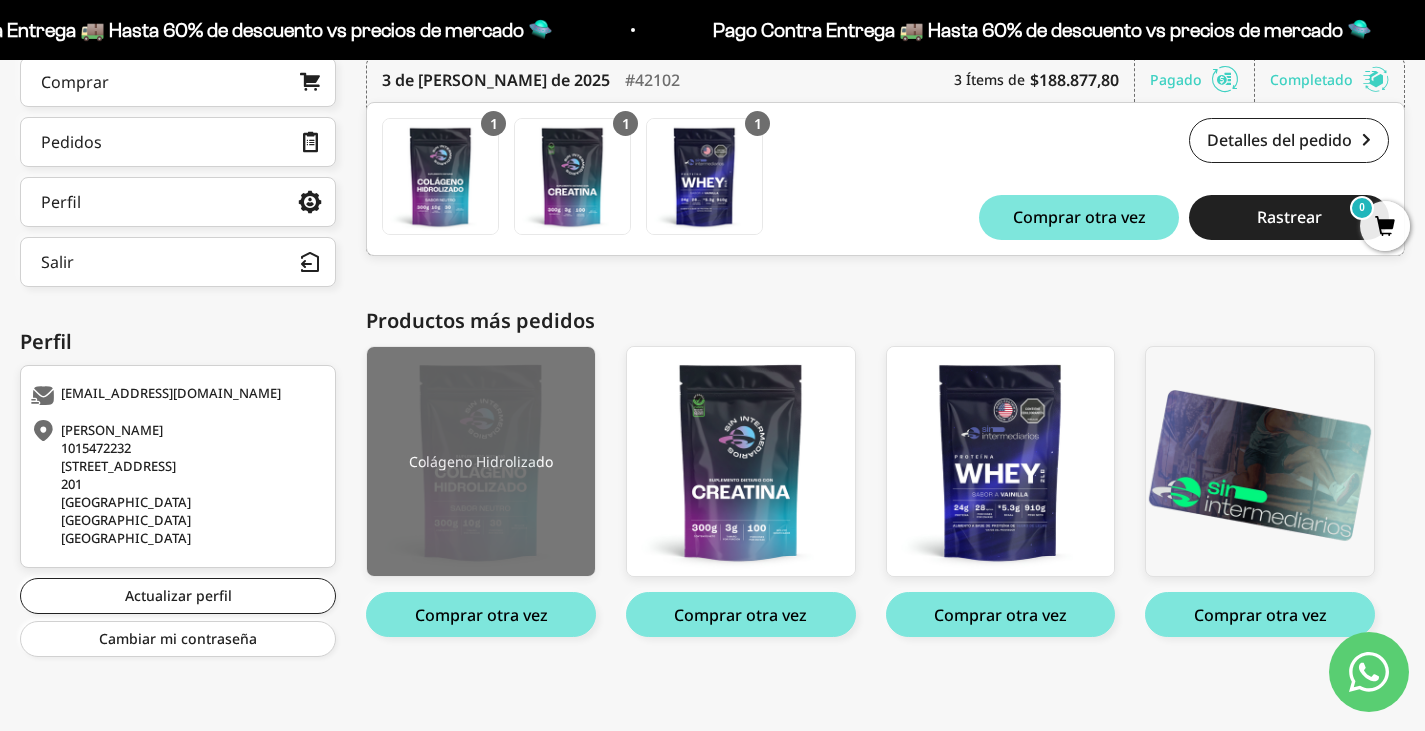 scroll, scrollTop: 63, scrollLeft: 0, axis: vertical 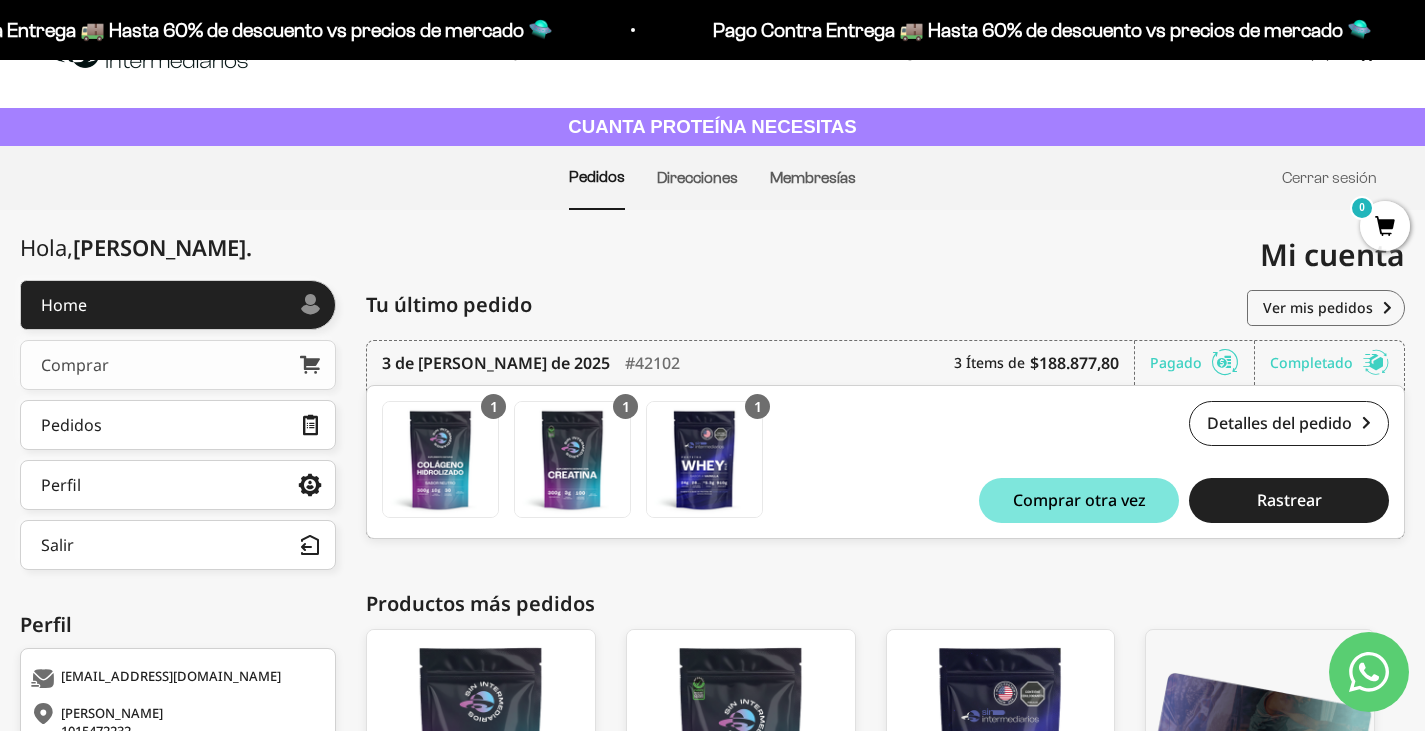 click on "Comprar" at bounding box center [178, 365] 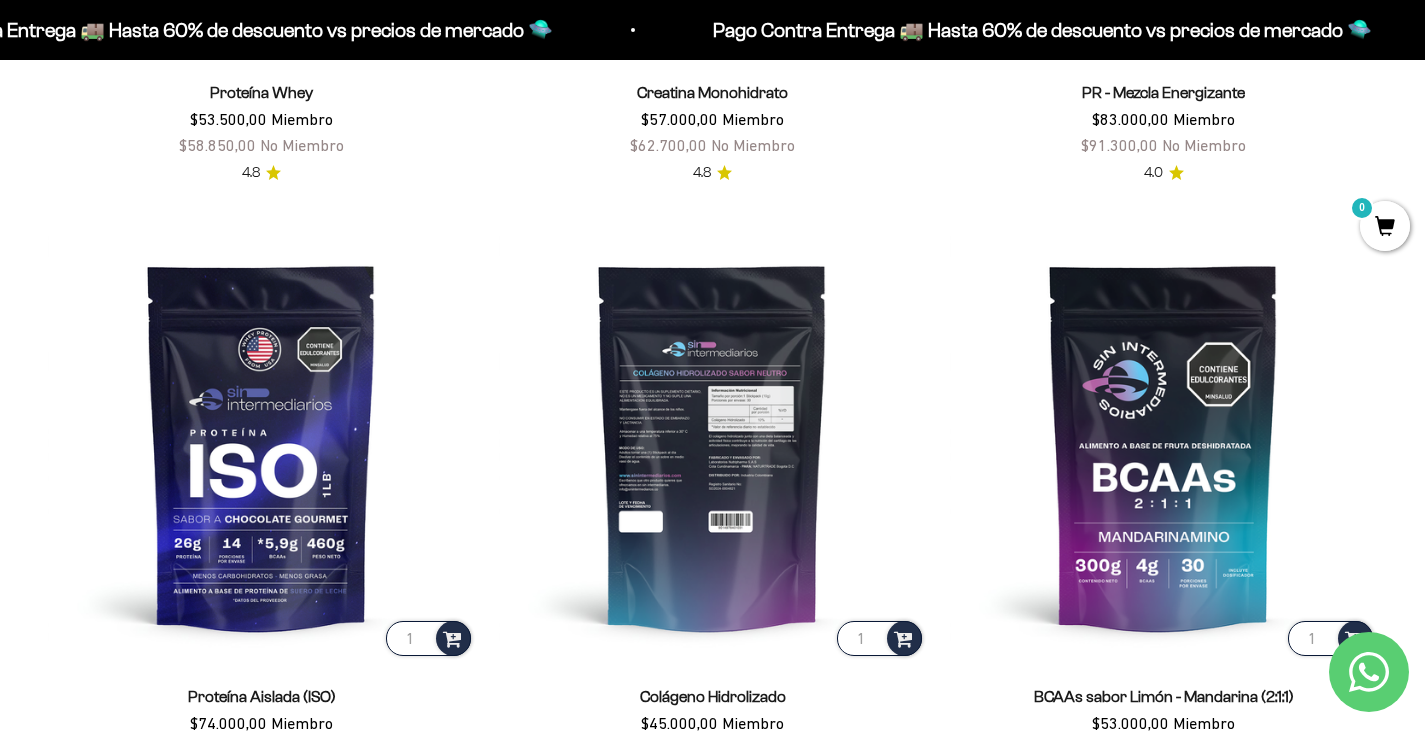 scroll, scrollTop: 1443, scrollLeft: 0, axis: vertical 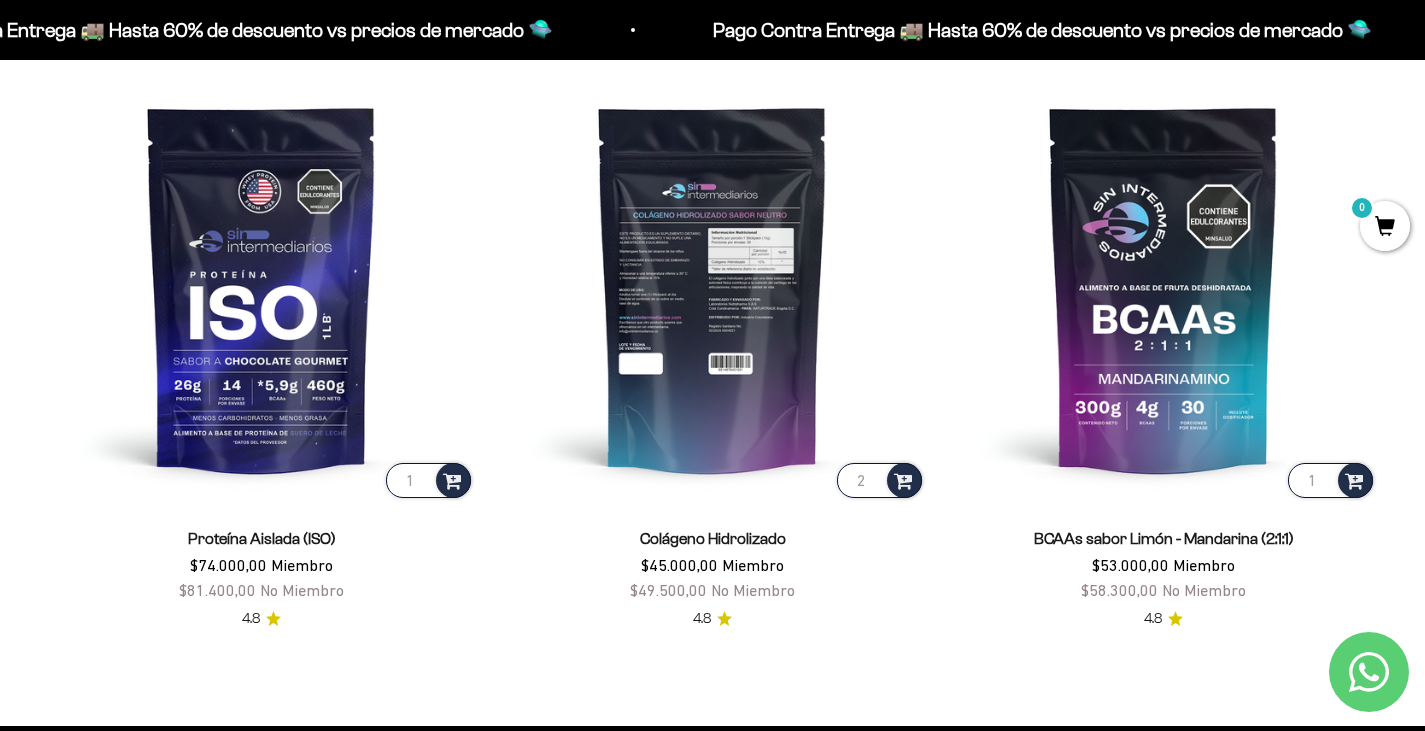 click on "2" at bounding box center [879, 480] 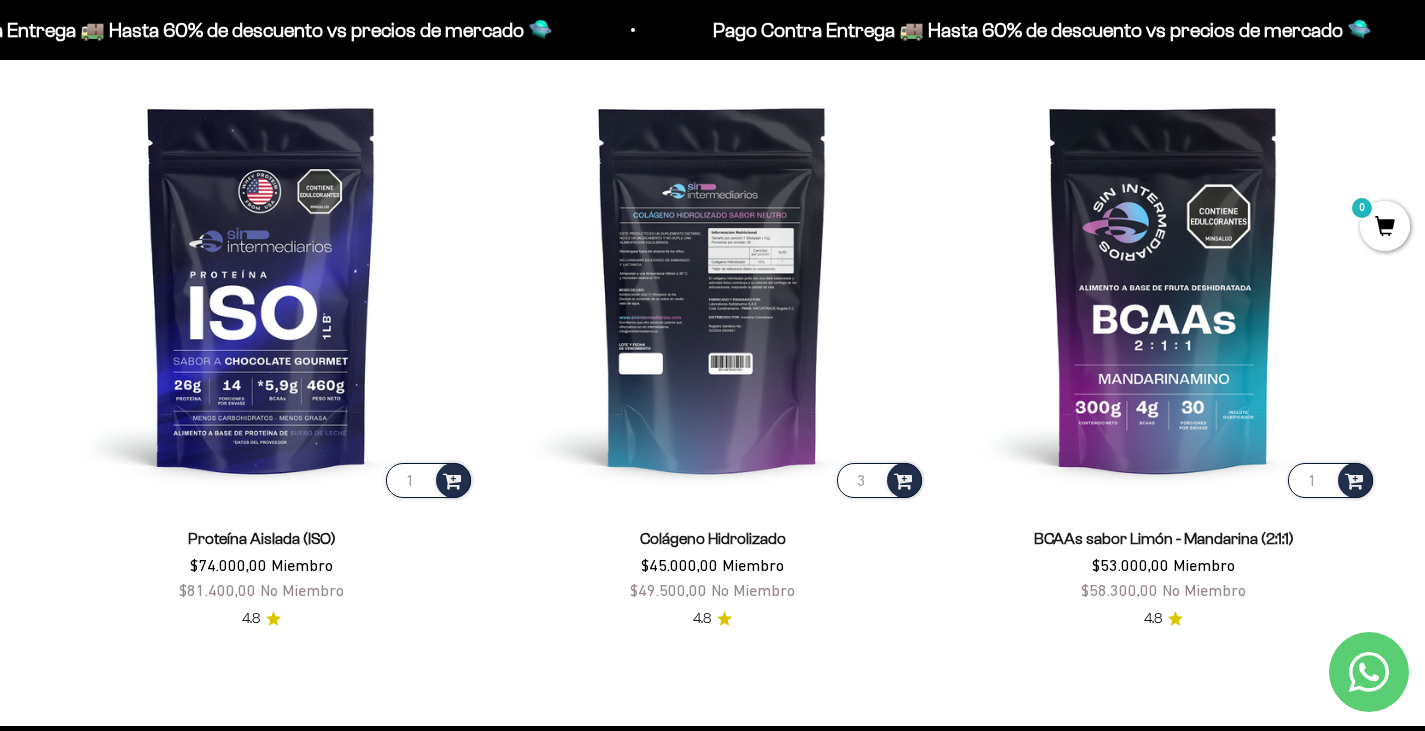 type on "3" 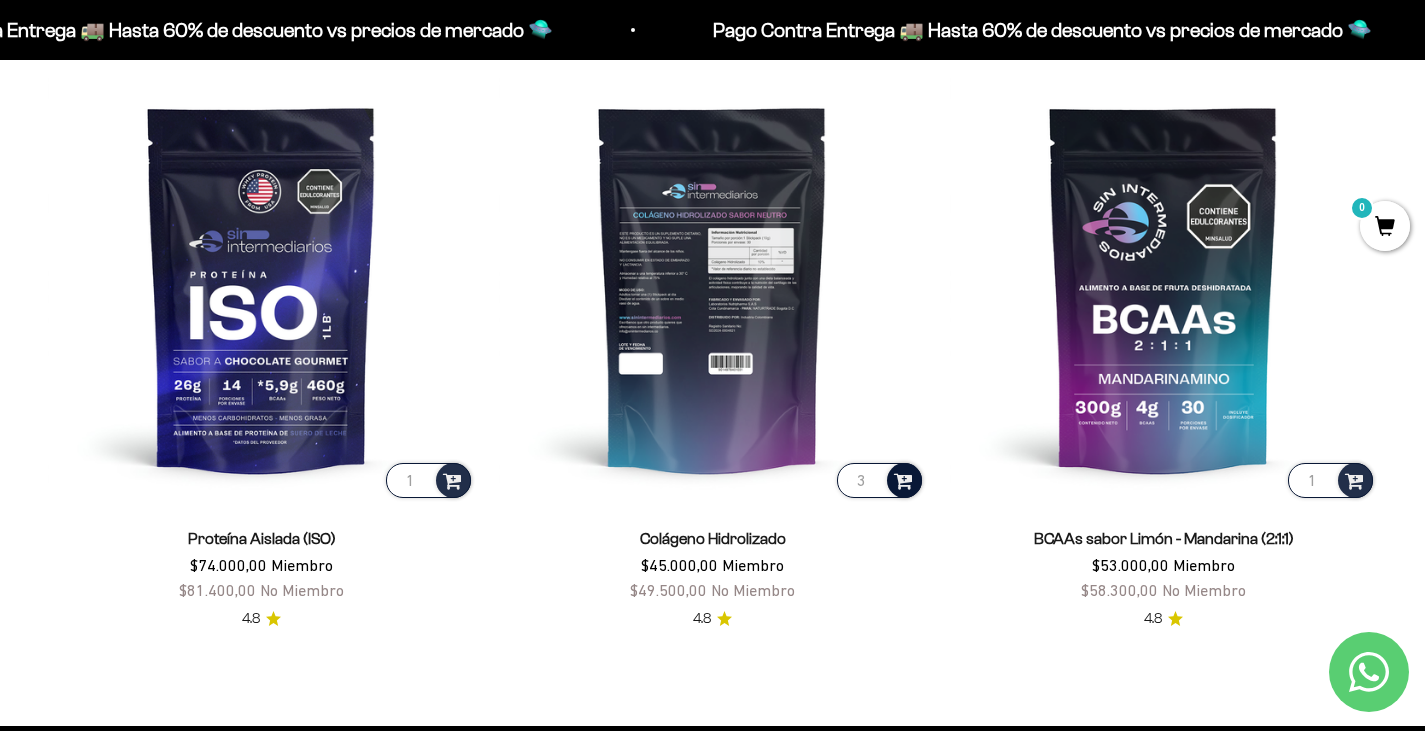 click at bounding box center (903, 479) 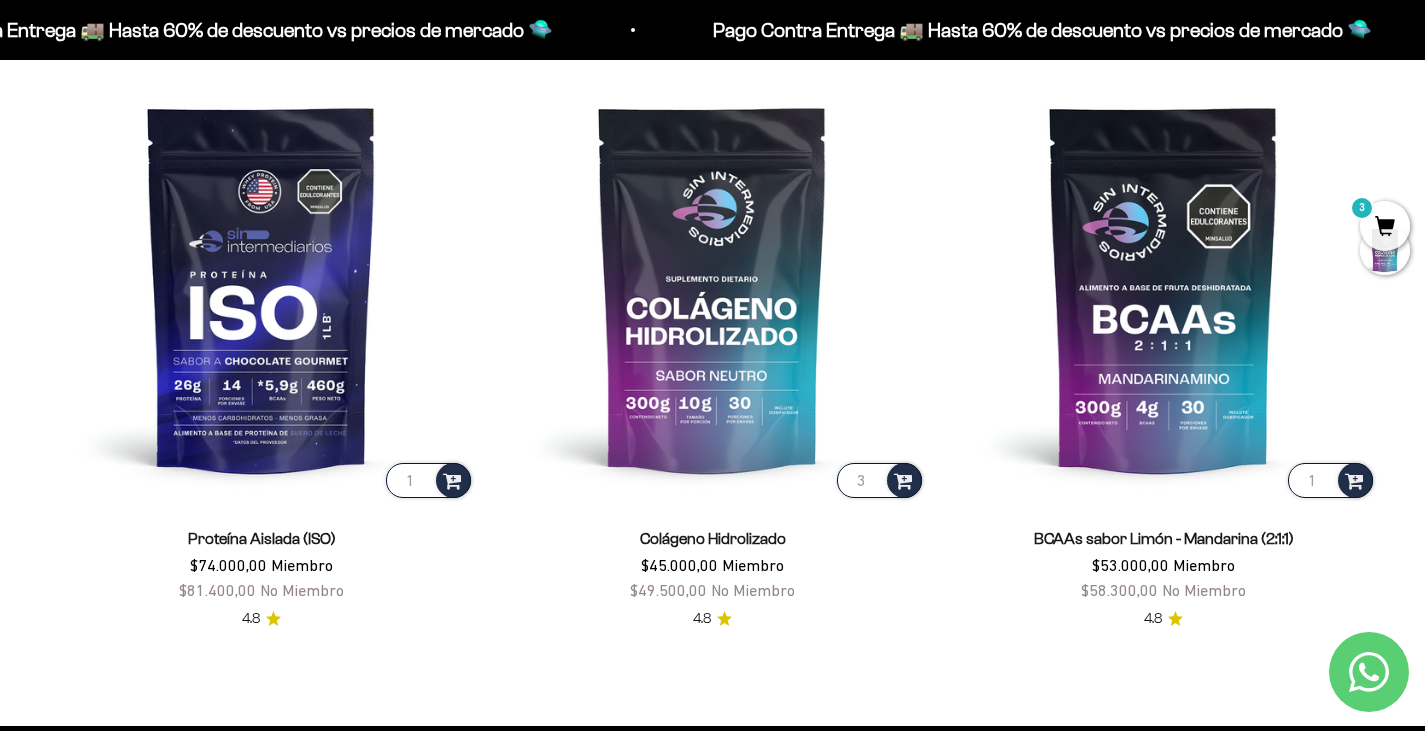 click on "3" at bounding box center (1385, 226) 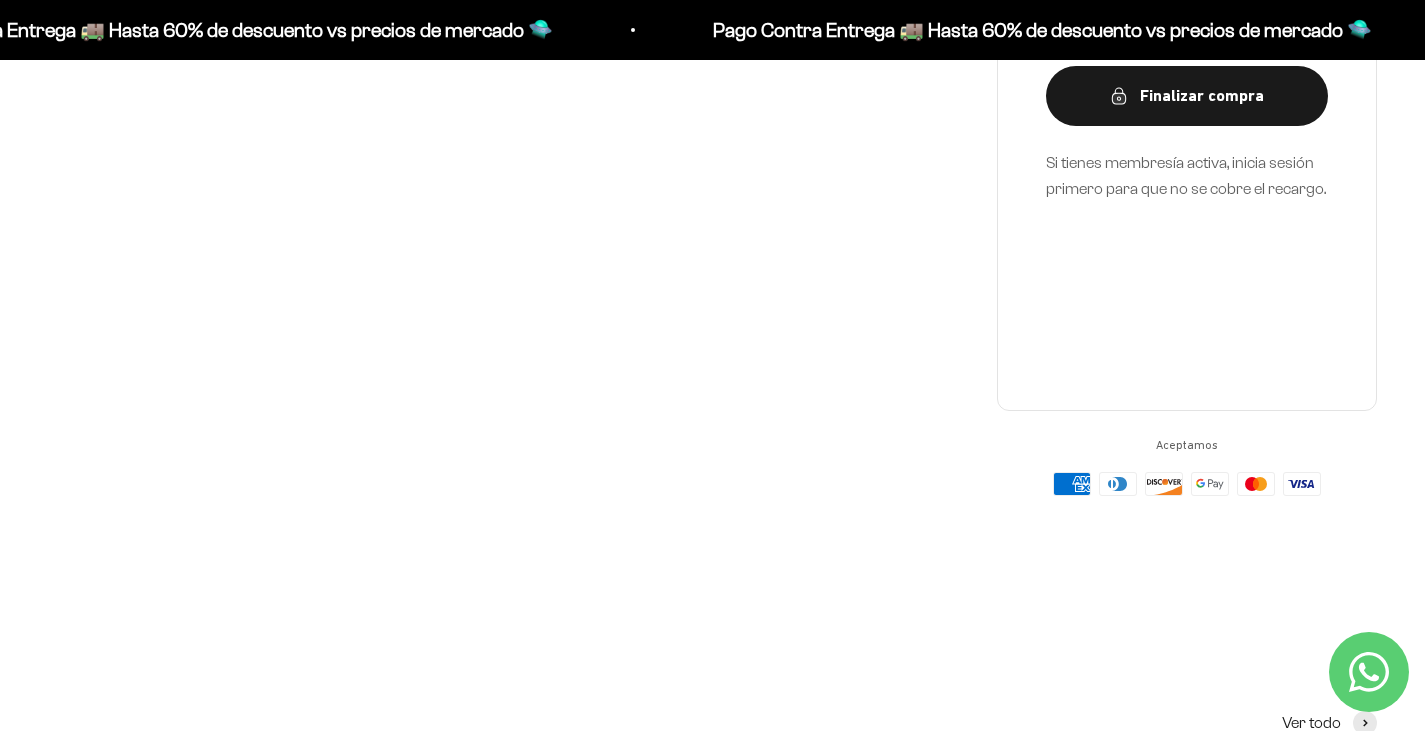 scroll, scrollTop: 343, scrollLeft: 0, axis: vertical 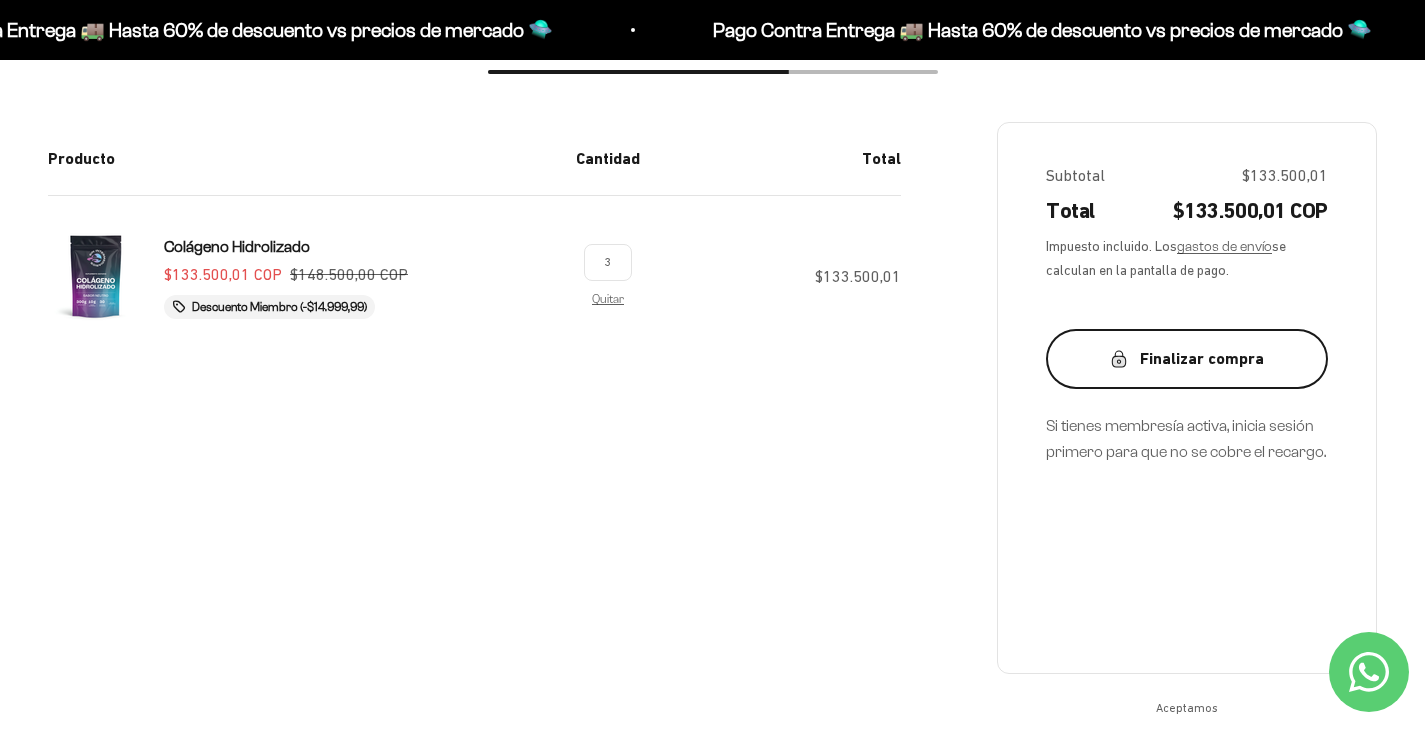 click on "Finalizar compra" at bounding box center [1187, 359] 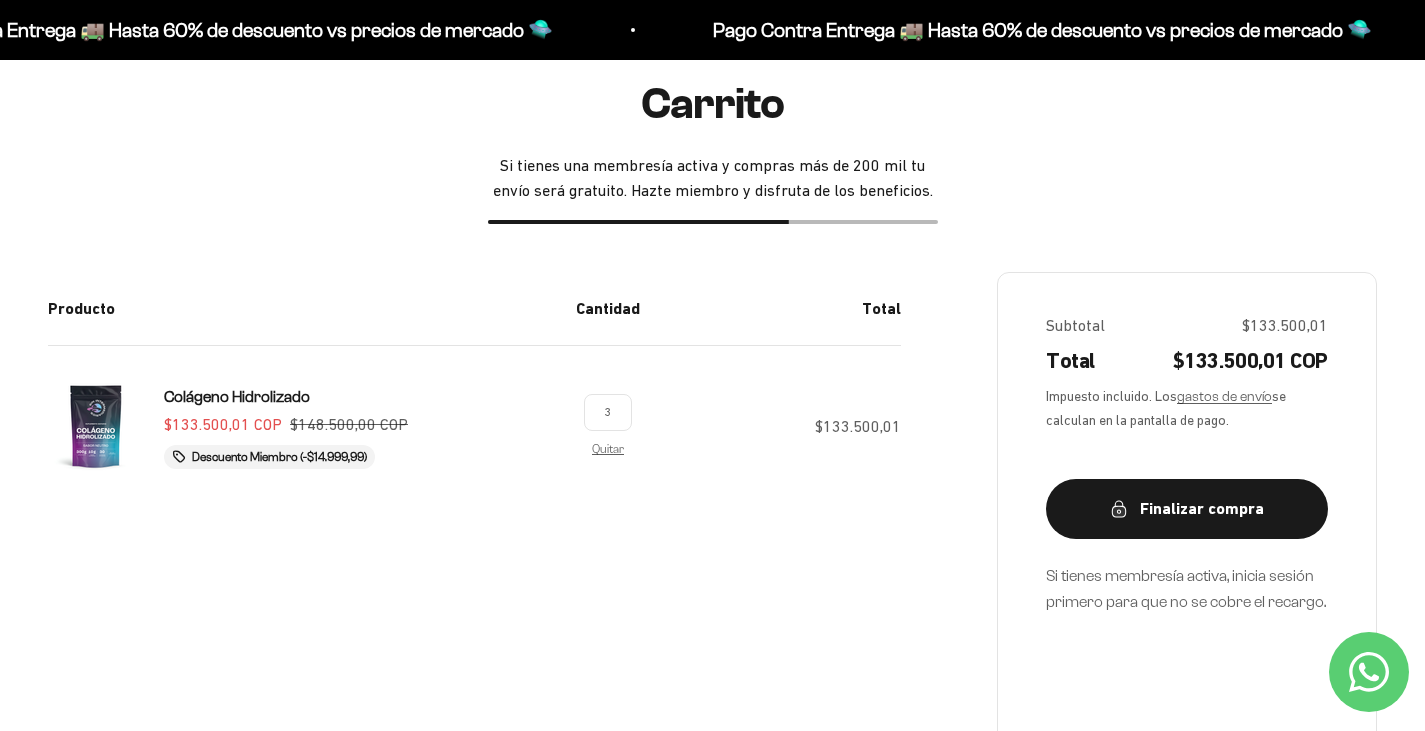 scroll, scrollTop: 0, scrollLeft: 0, axis: both 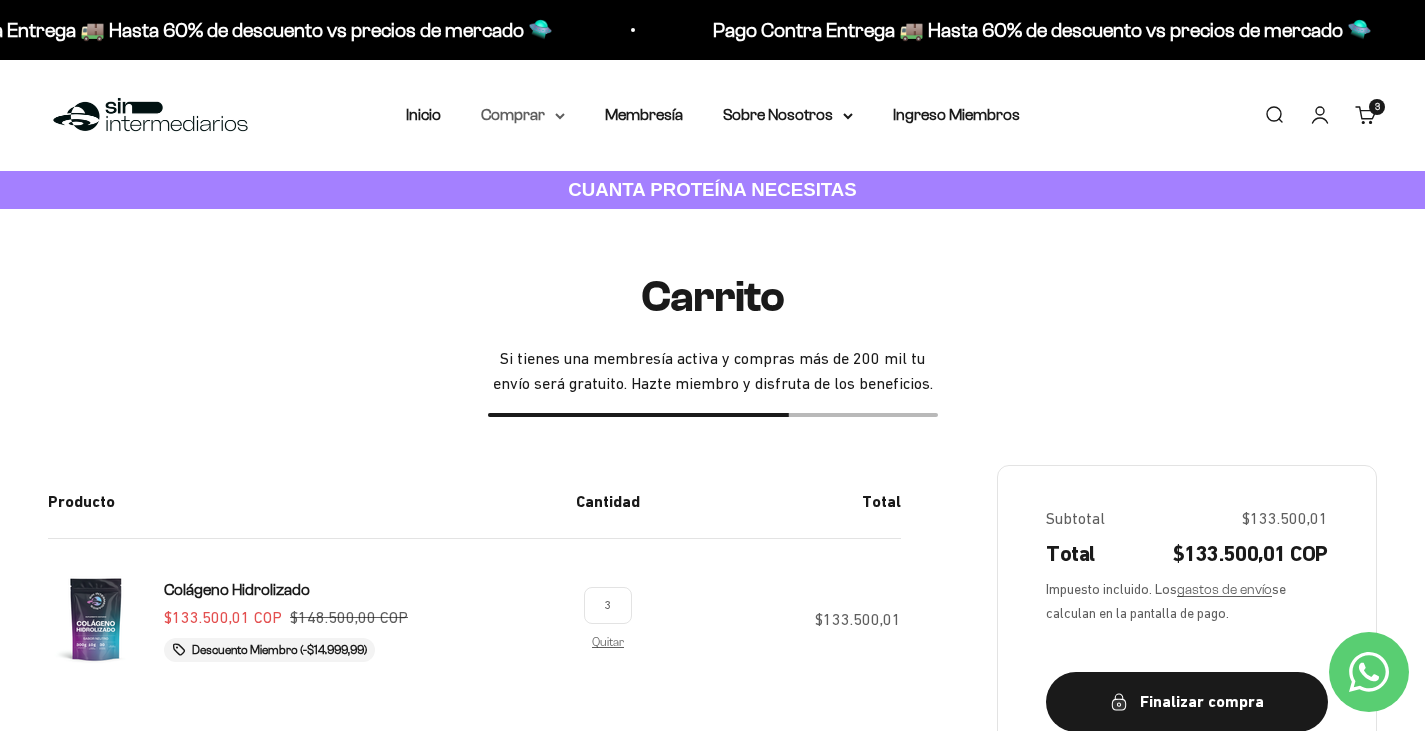 click on "Comprar" at bounding box center (523, 115) 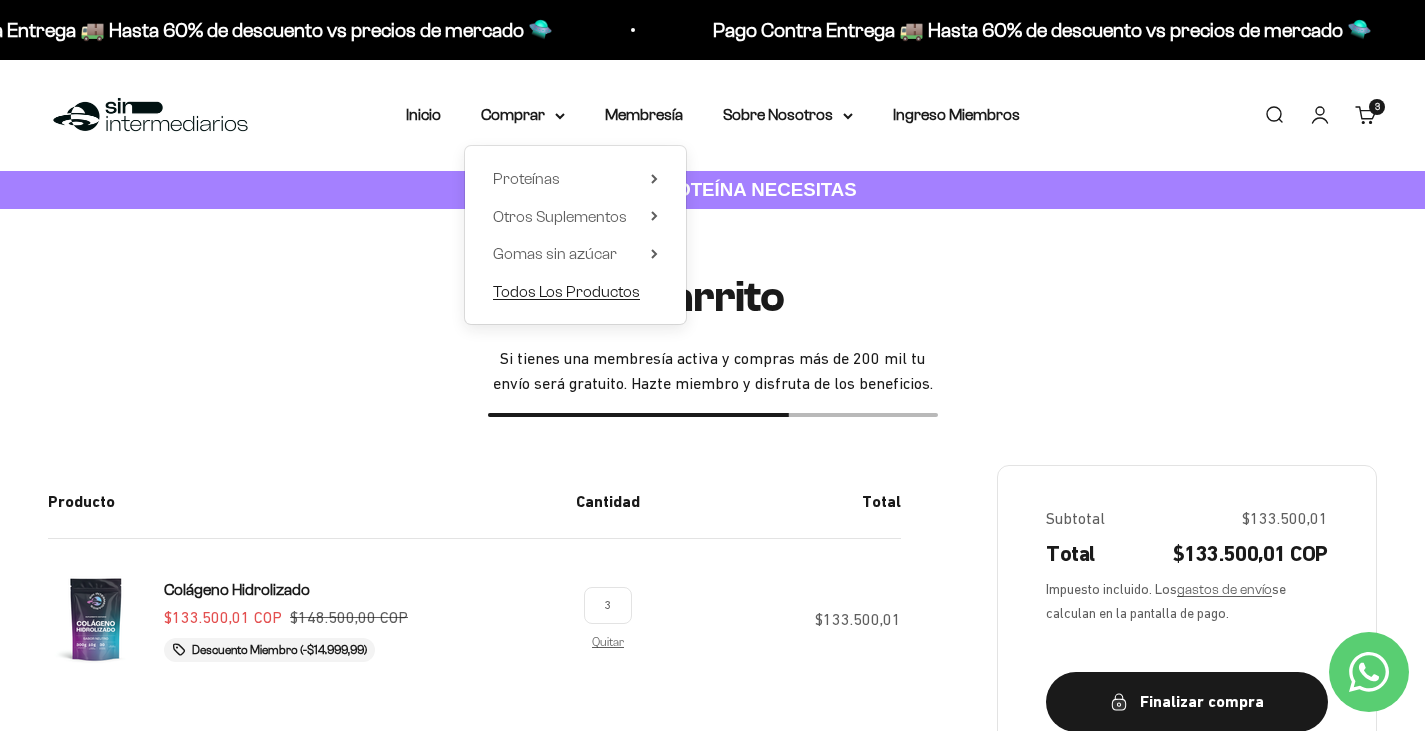 click on "Todos Los Productos" at bounding box center (566, 291) 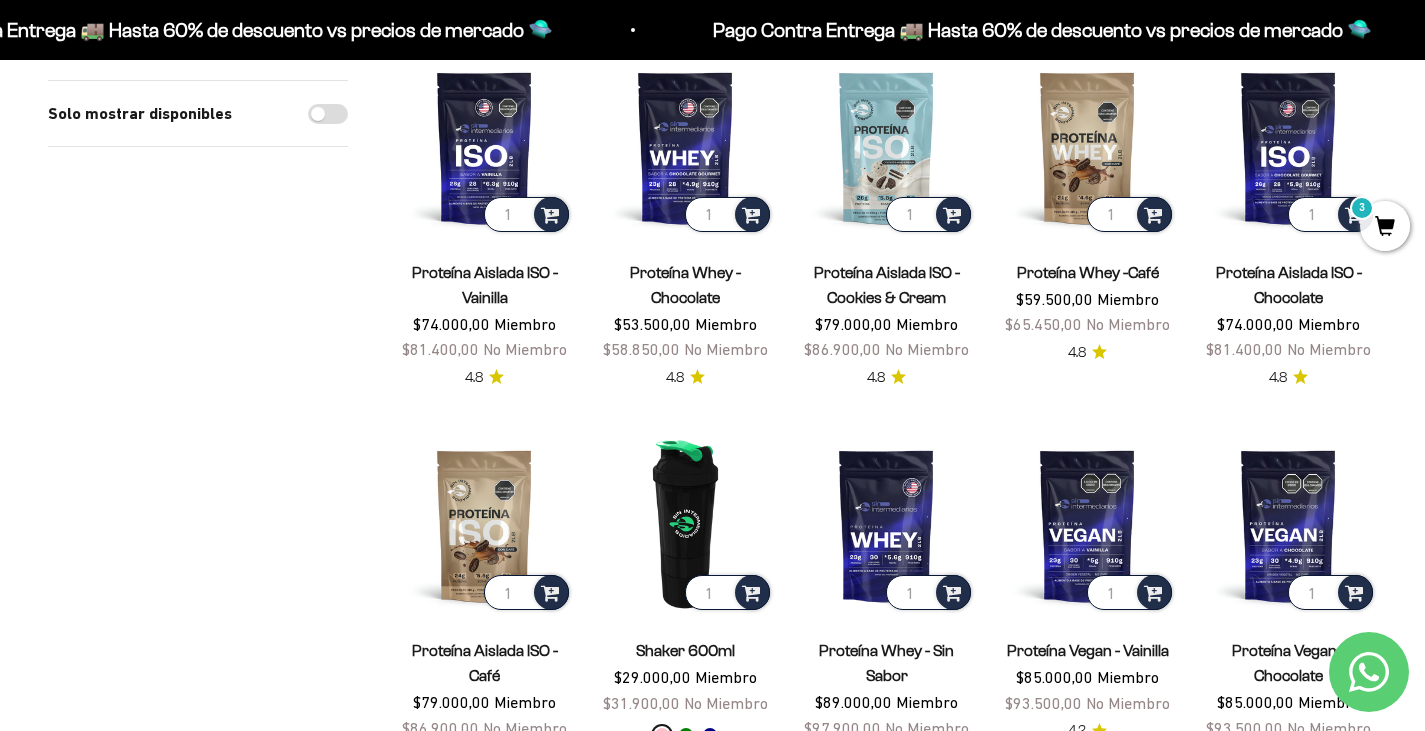 scroll, scrollTop: 1631, scrollLeft: 0, axis: vertical 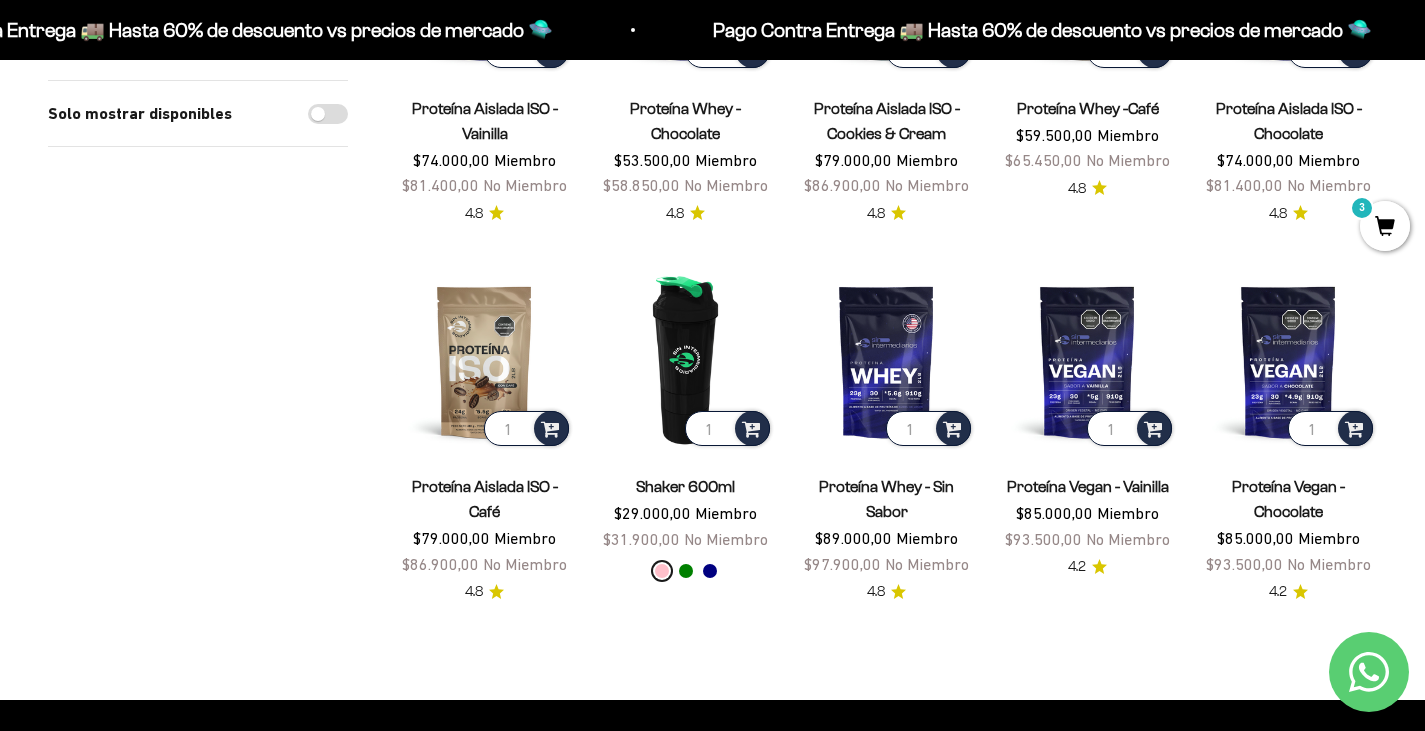 click on "Navy" at bounding box center [710, 571] 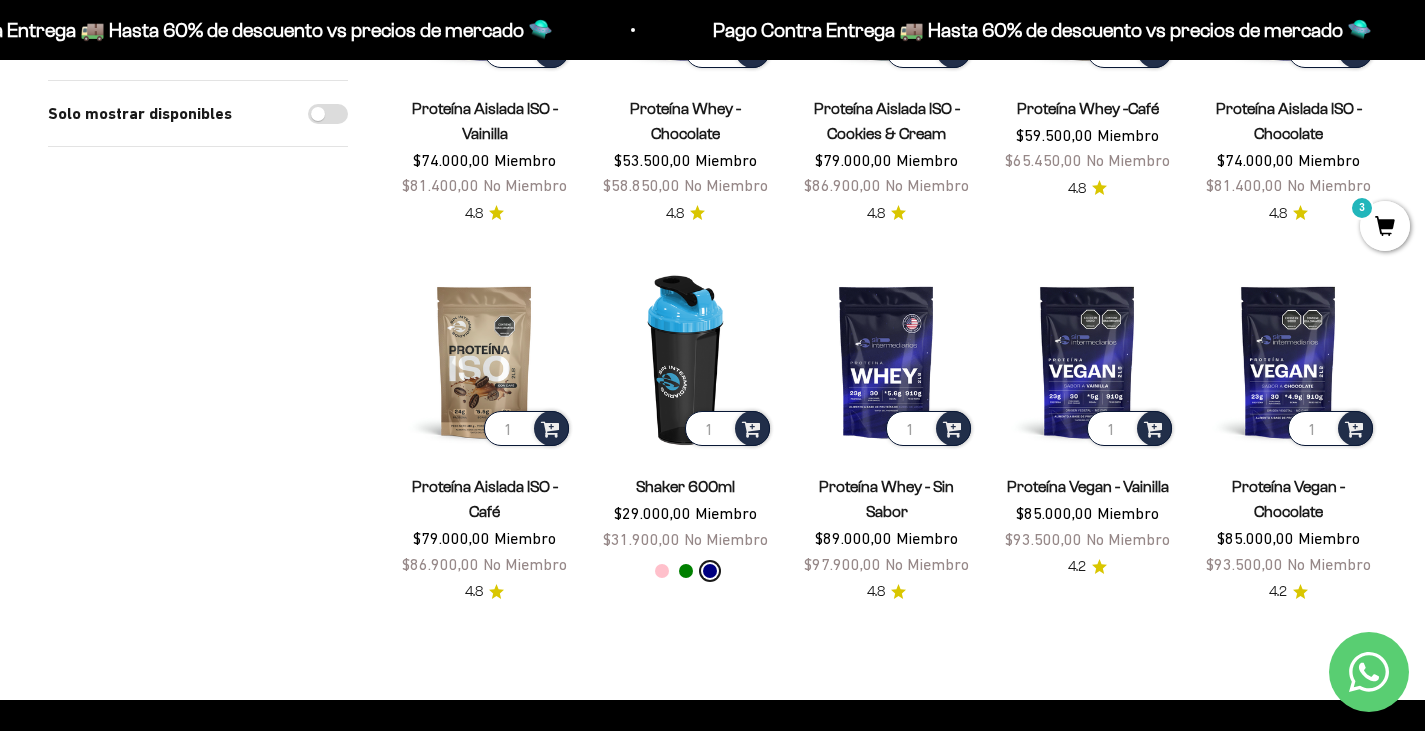 click on "Green" at bounding box center [686, 571] 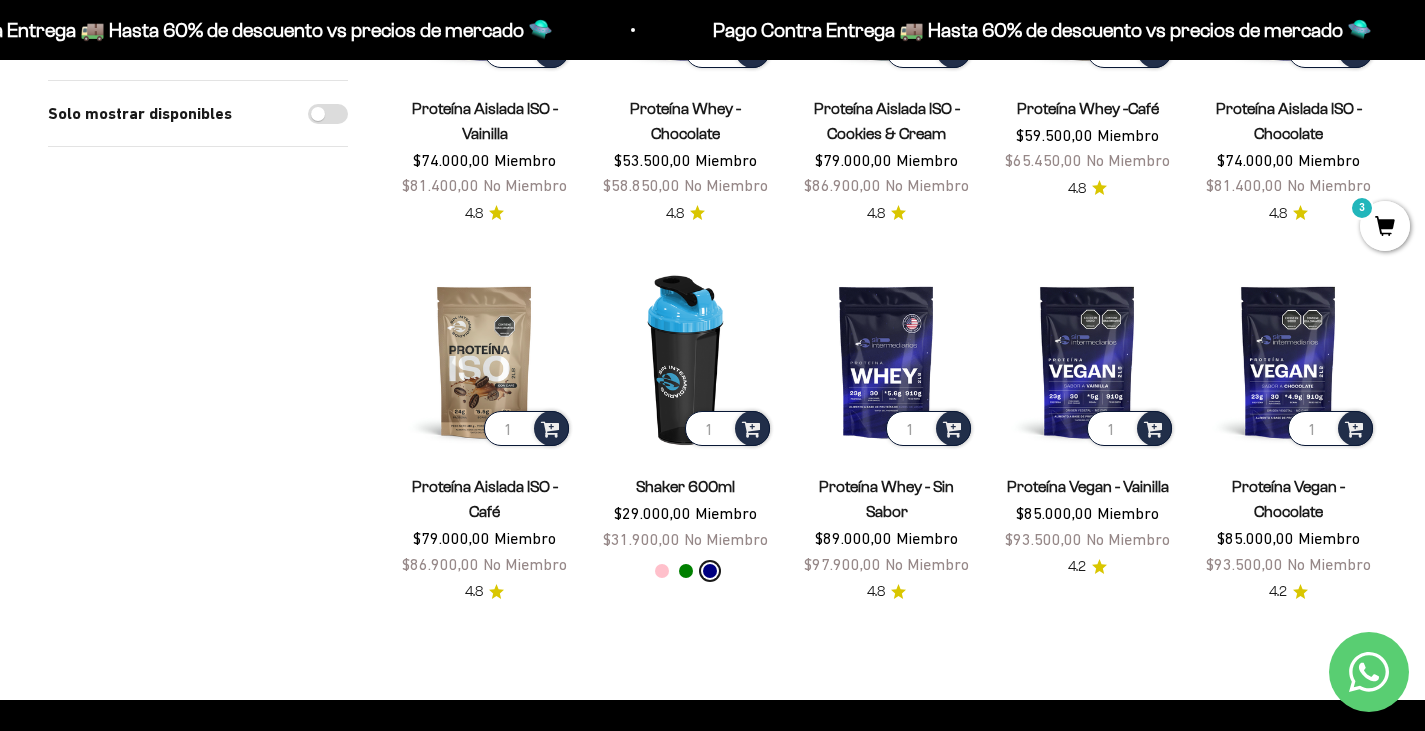 click on "Green" at bounding box center [650, 571] 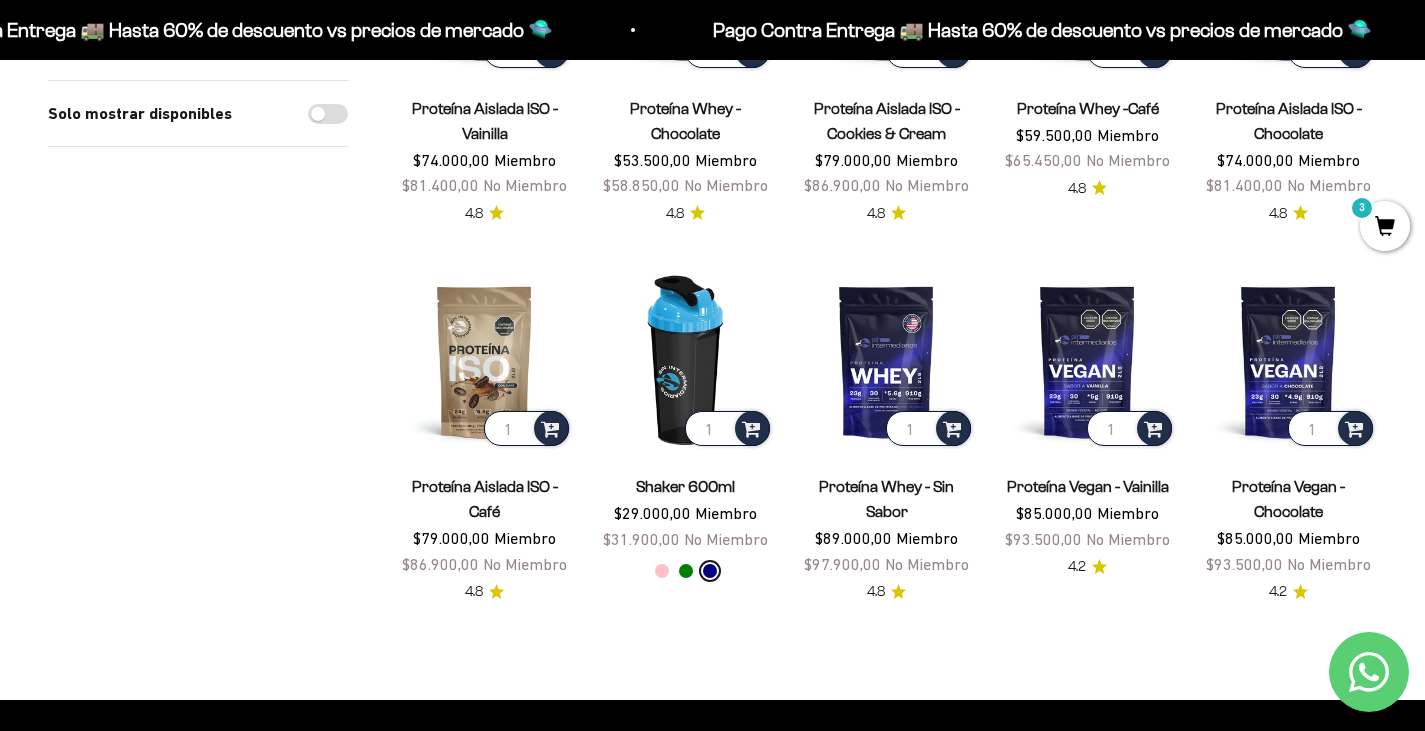 radio on "true" 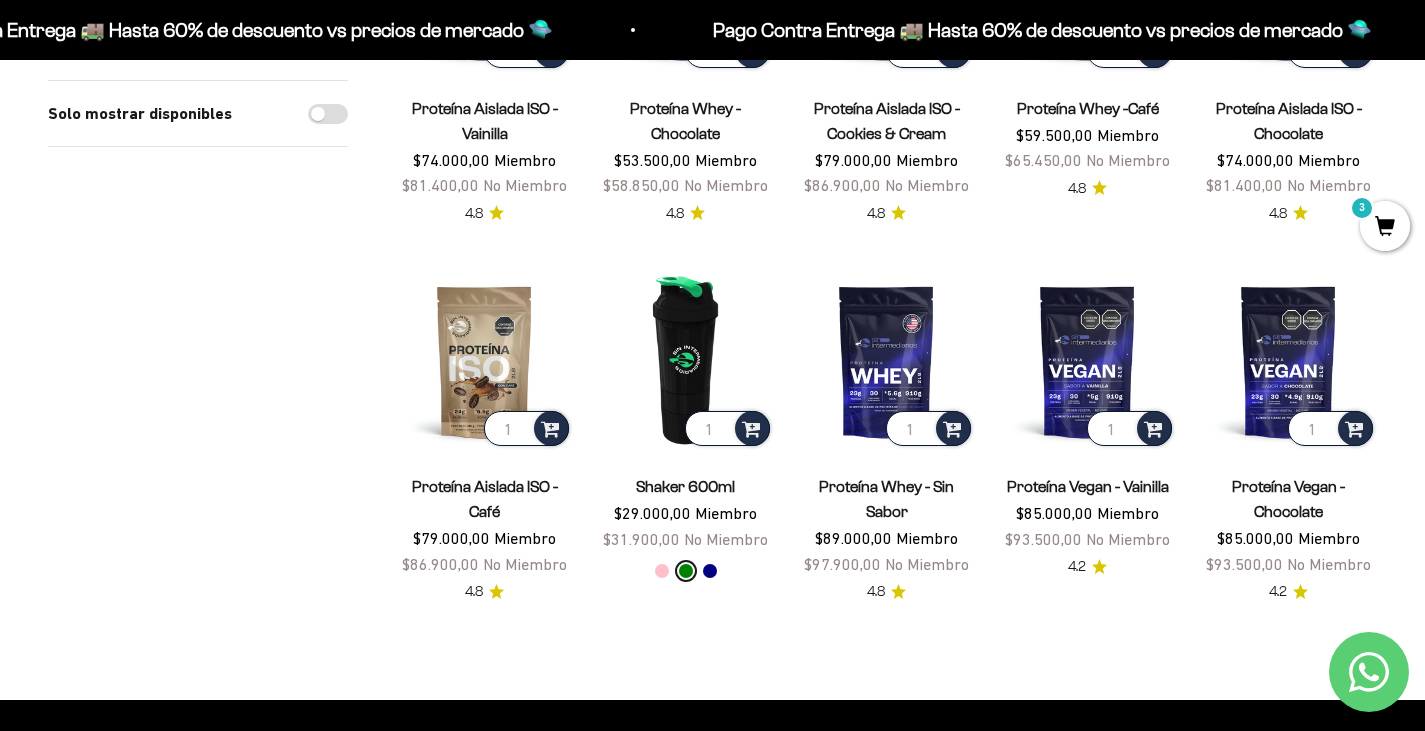 click on "Navy" at bounding box center [710, 571] 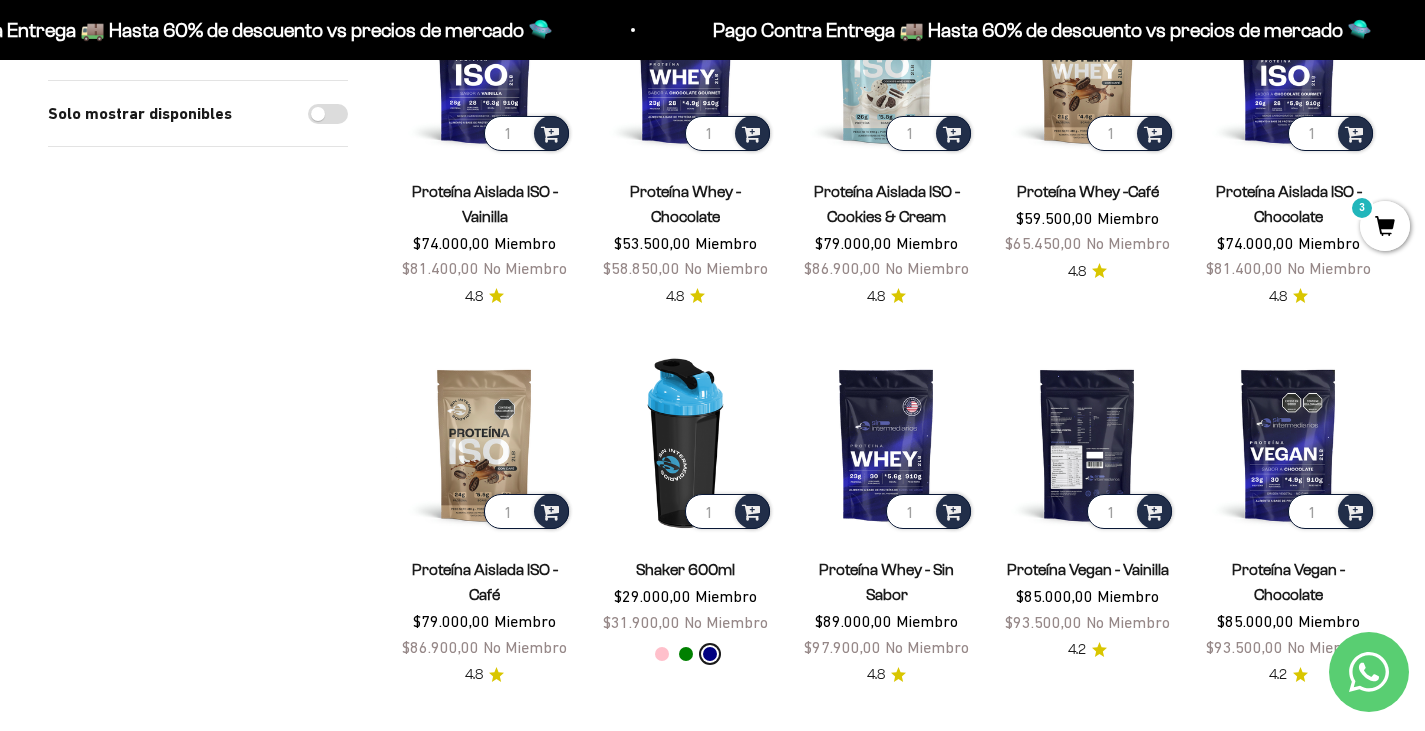 scroll, scrollTop: 1547, scrollLeft: 0, axis: vertical 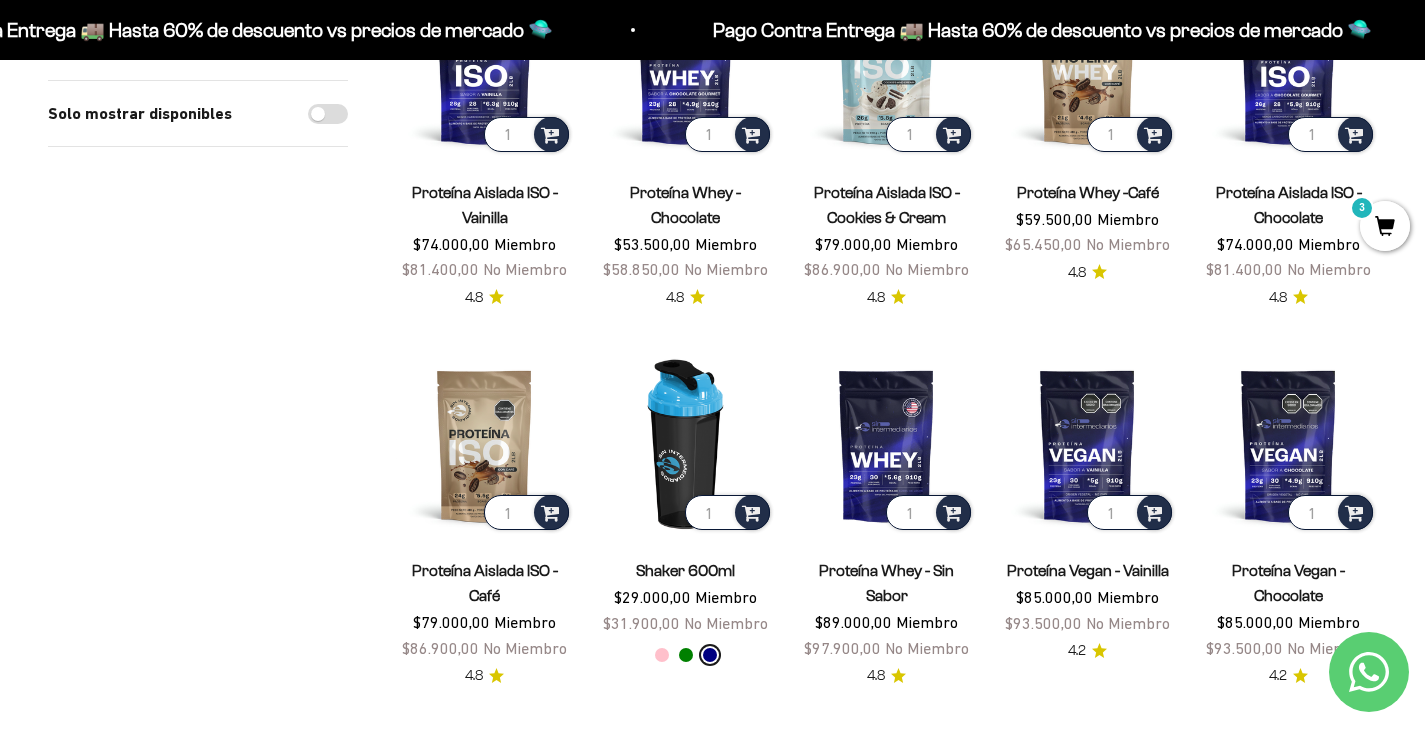 click on "3" at bounding box center (1385, 226) 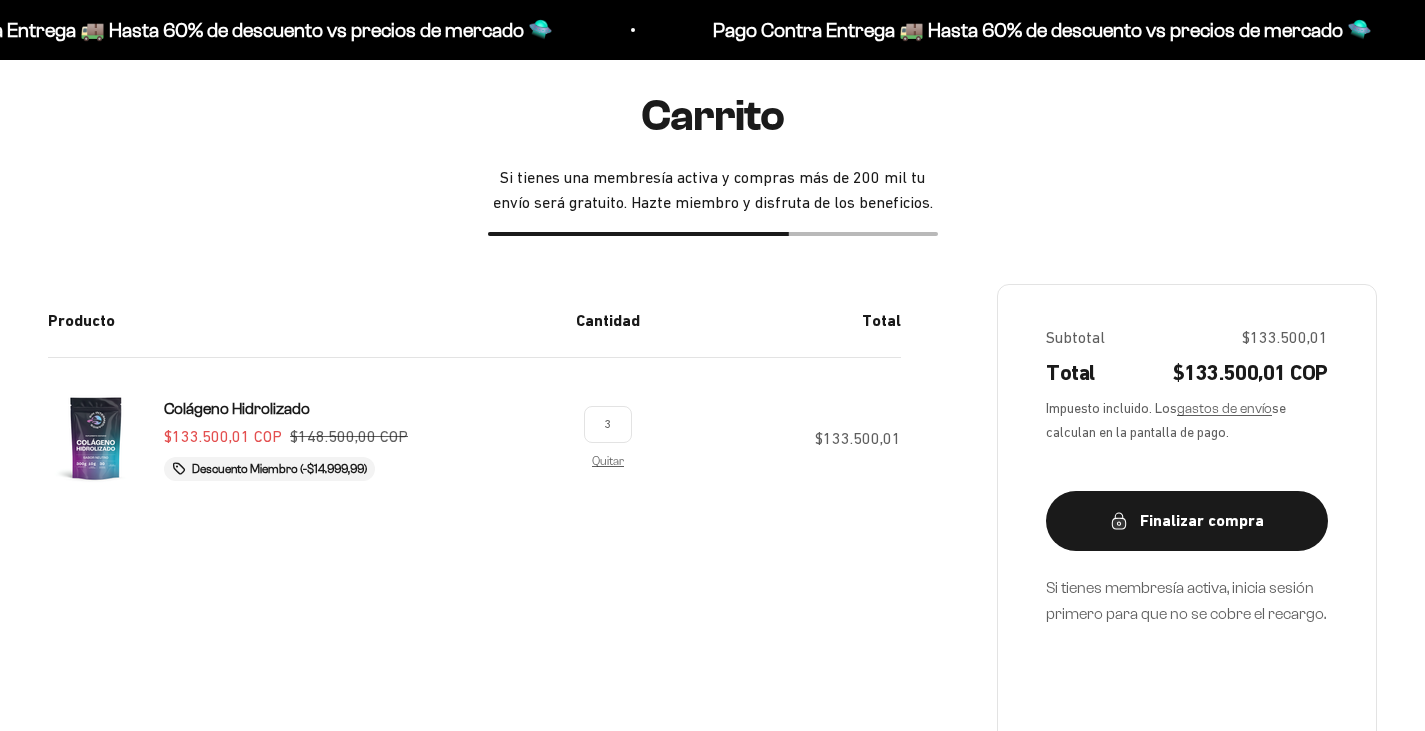 scroll, scrollTop: 232, scrollLeft: 0, axis: vertical 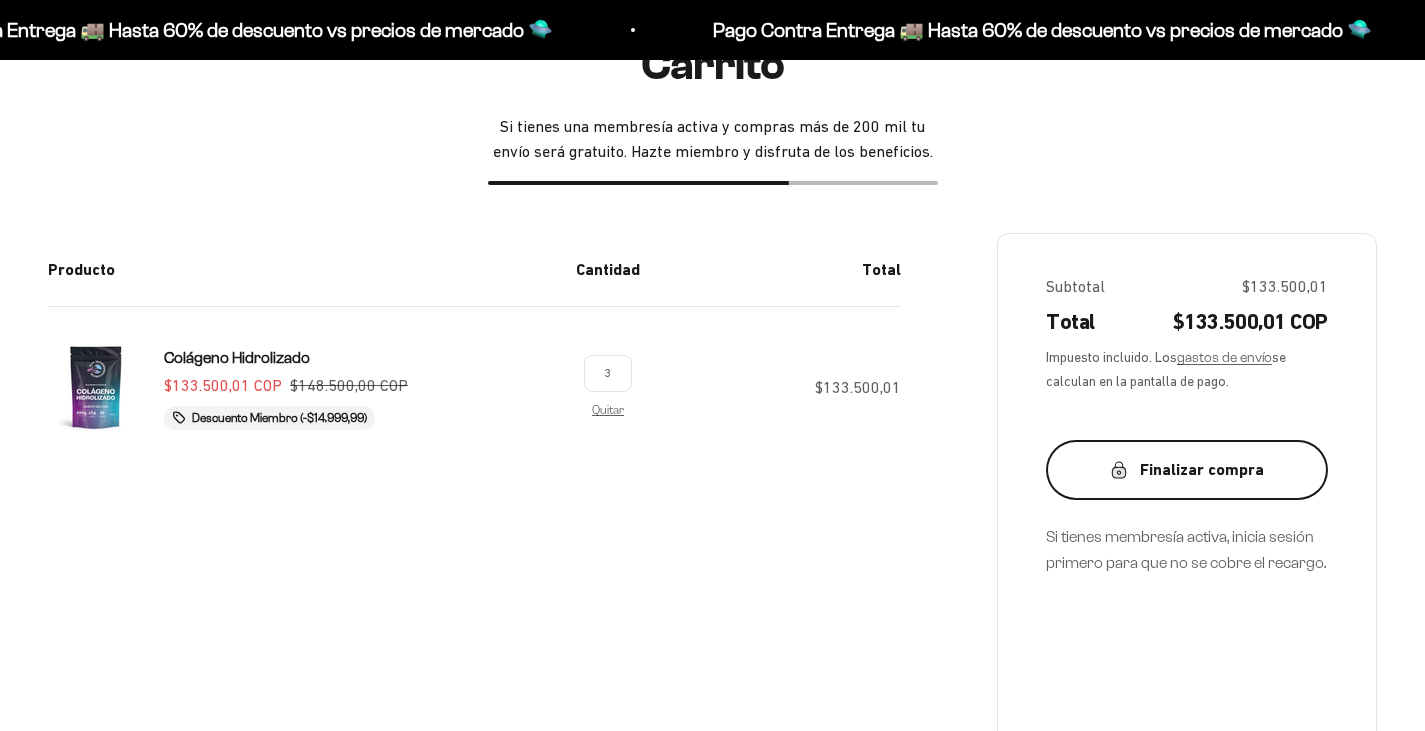 click on "Finalizar compra" at bounding box center (1187, 470) 